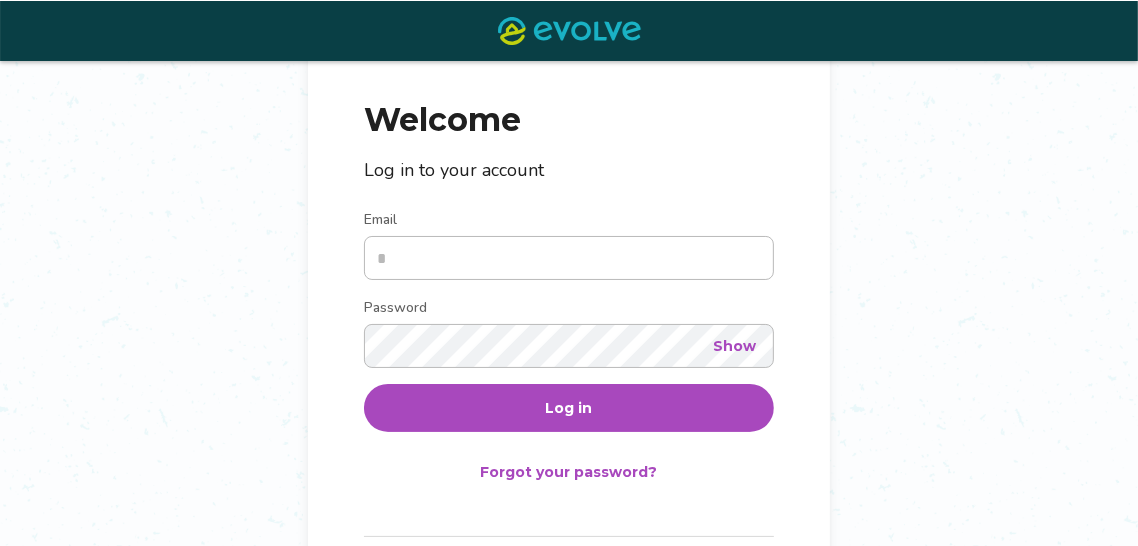 scroll, scrollTop: 182, scrollLeft: 0, axis: vertical 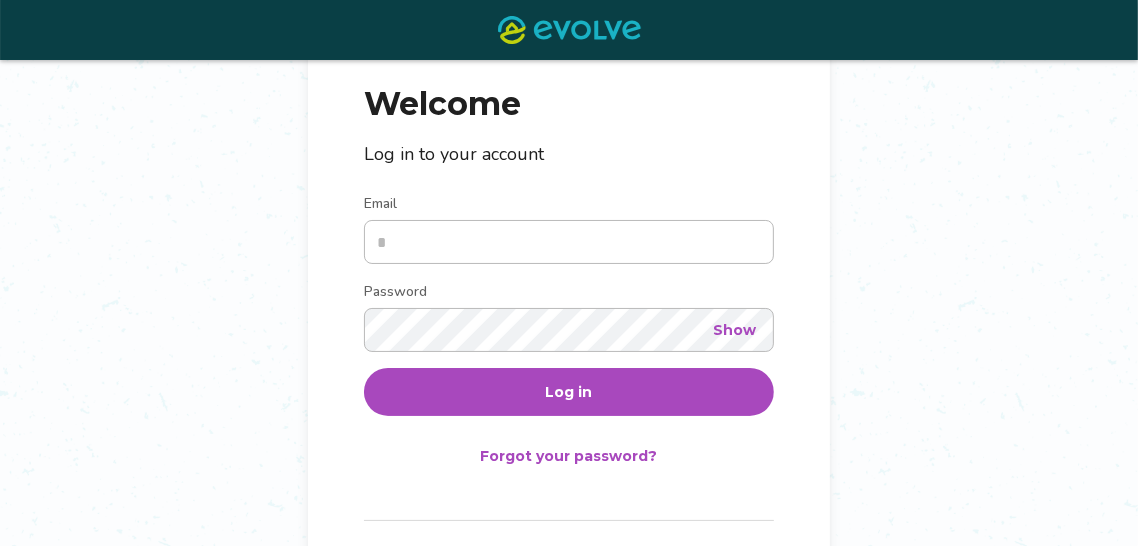 click on "Email" at bounding box center [569, 242] 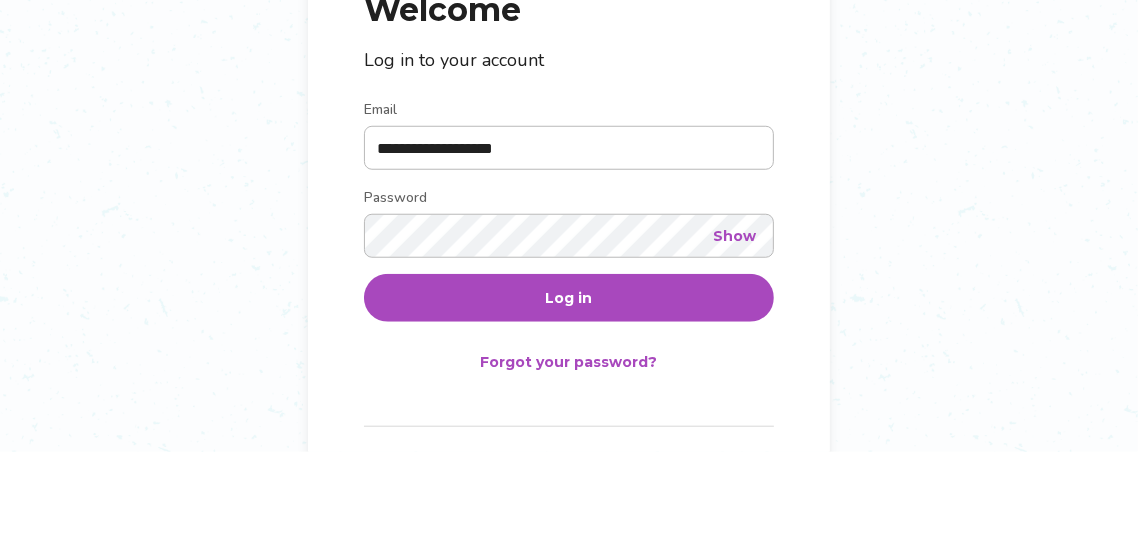 scroll, scrollTop: 182, scrollLeft: 0, axis: vertical 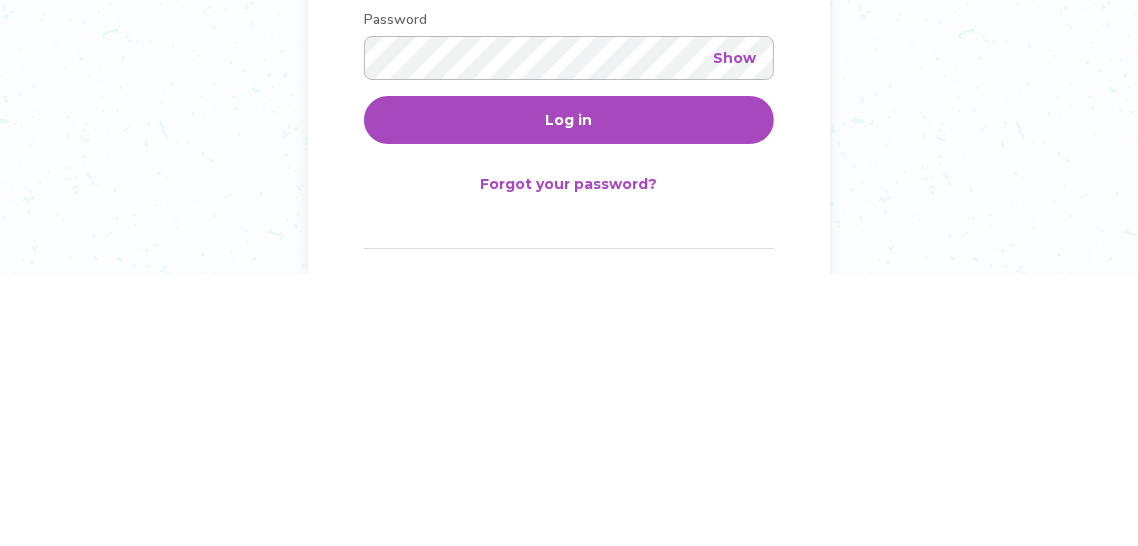 click on "Log in" at bounding box center (569, 392) 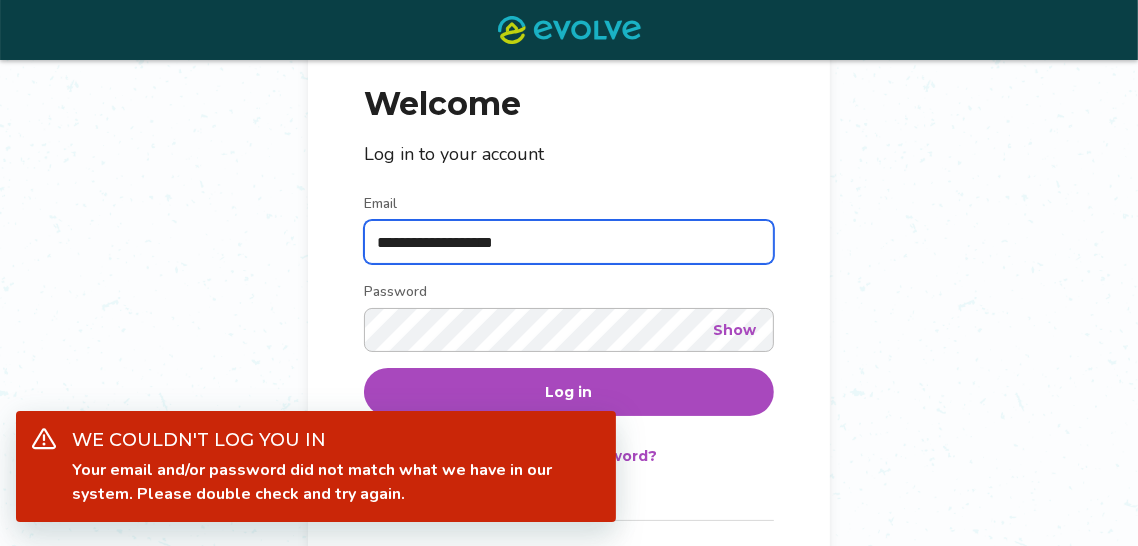 click on "**********" at bounding box center (569, 242) 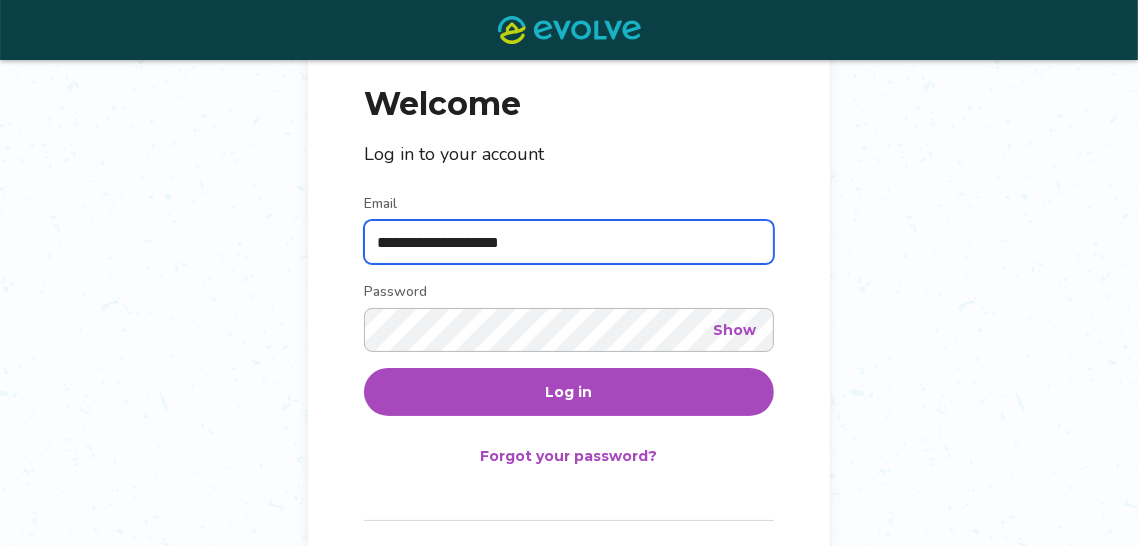 type on "**********" 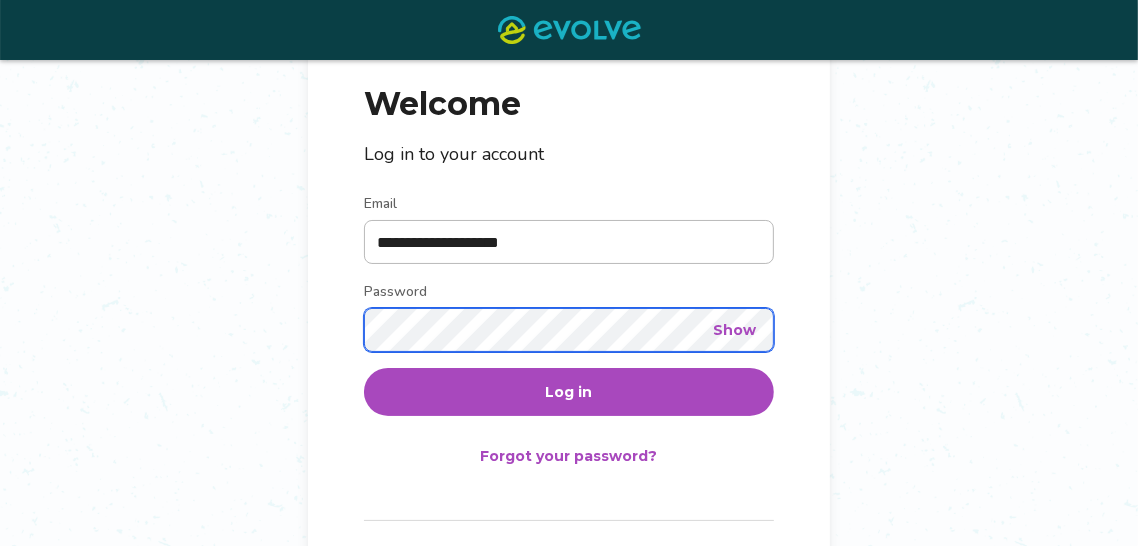 scroll, scrollTop: 182, scrollLeft: 0, axis: vertical 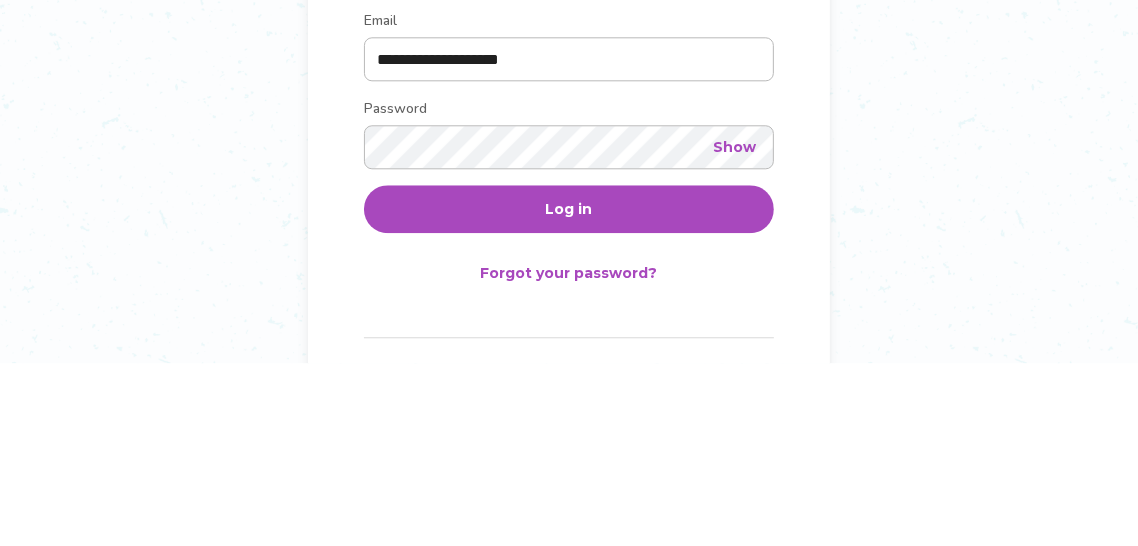 click on "Log in" at bounding box center (569, 392) 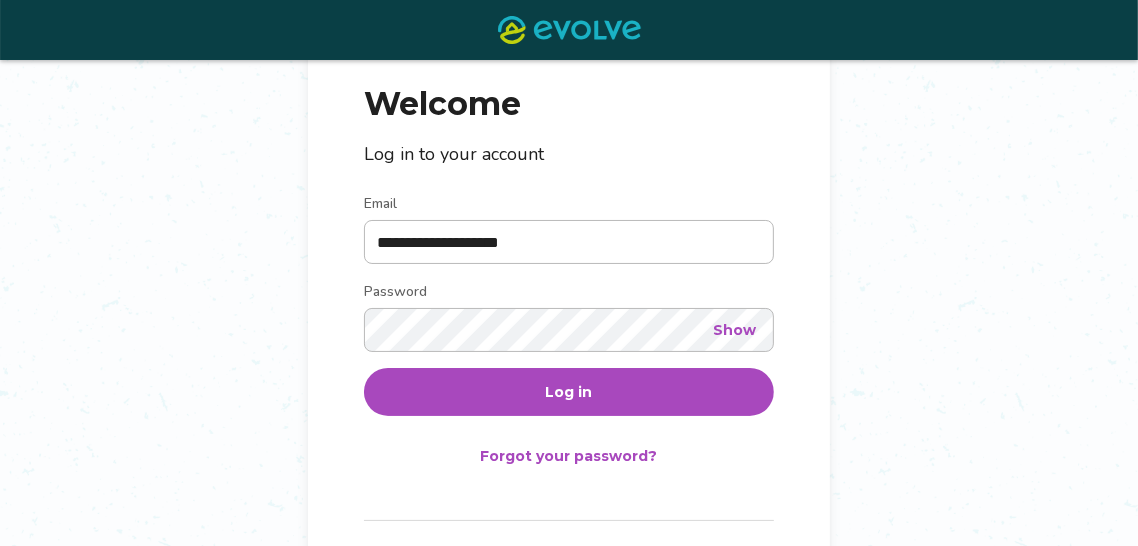 scroll, scrollTop: 0, scrollLeft: 0, axis: both 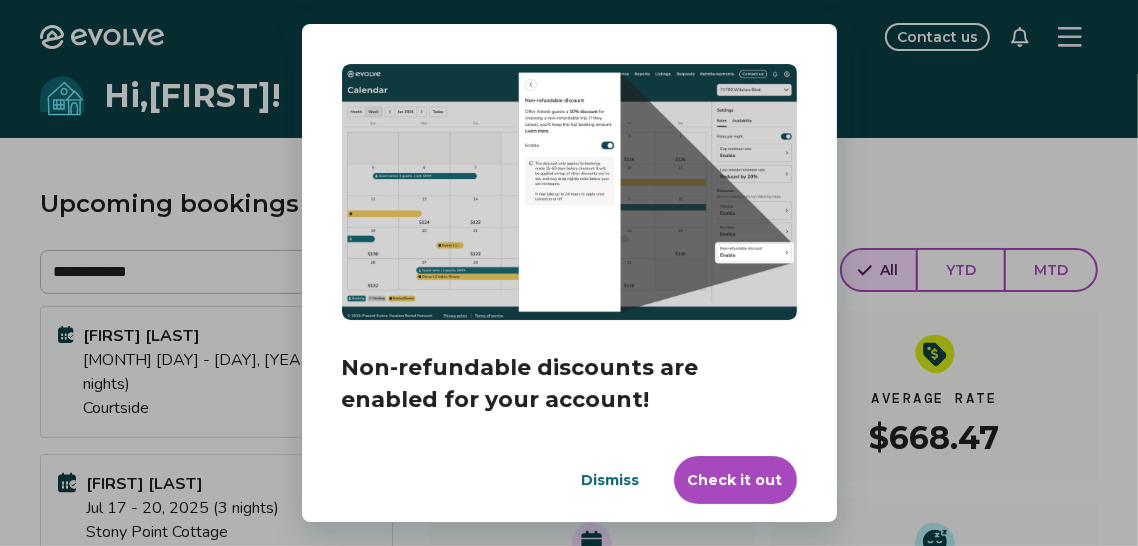 click on "Dismiss" at bounding box center (611, 480) 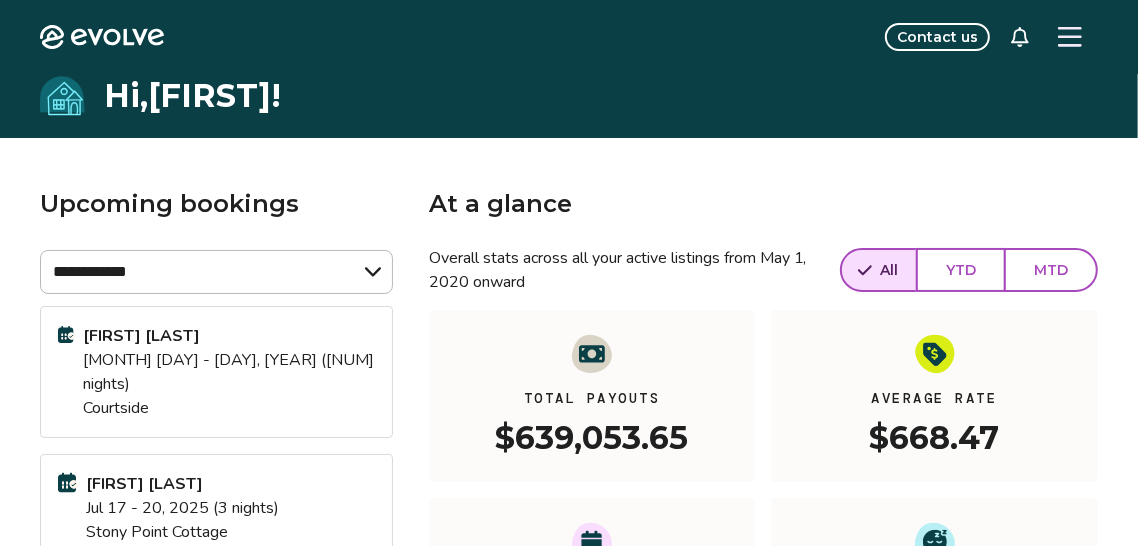 click 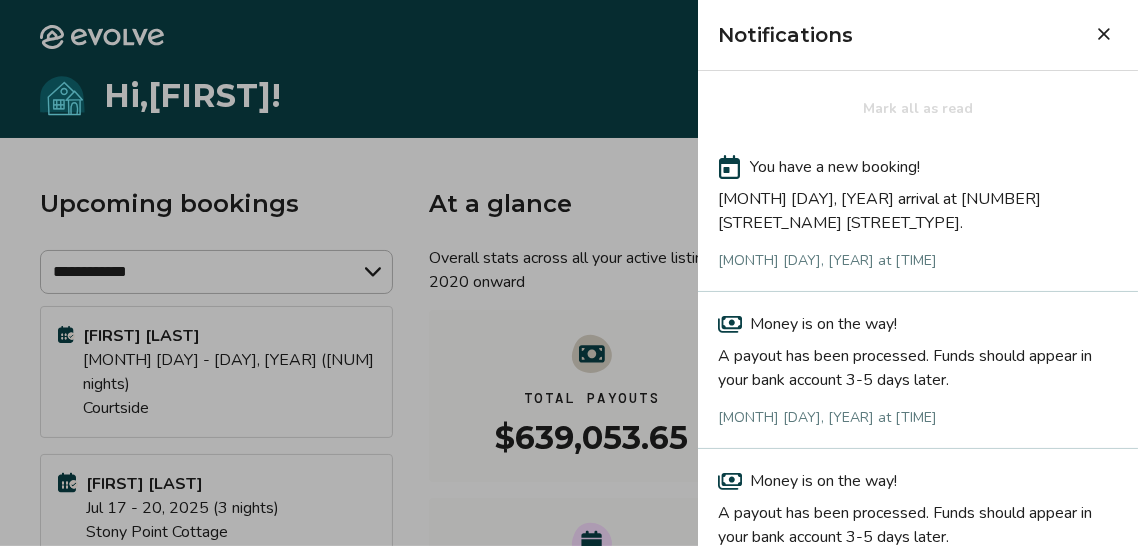 click at bounding box center [1104, 34] 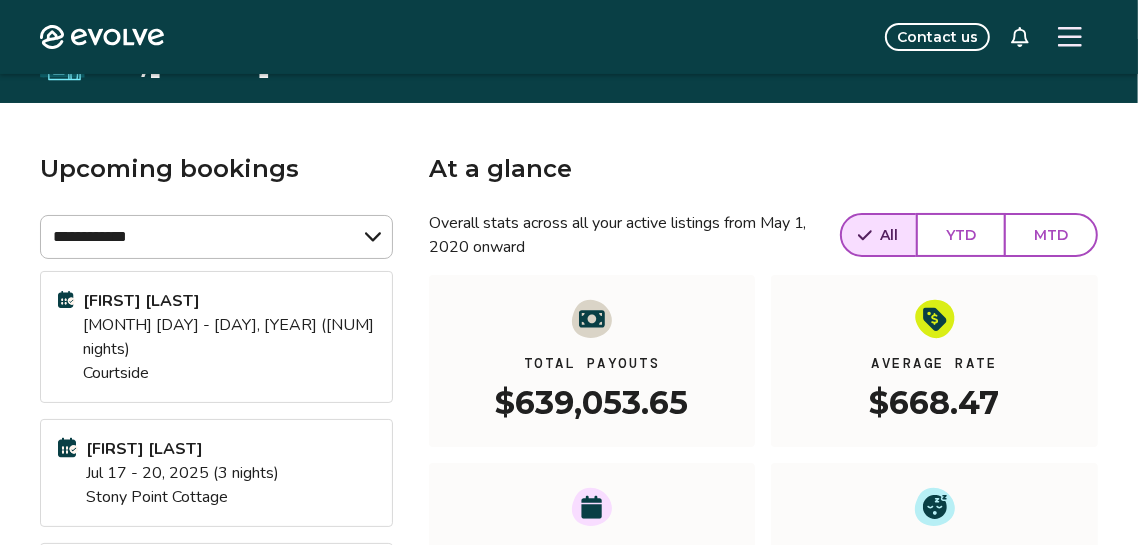 scroll, scrollTop: 0, scrollLeft: 0, axis: both 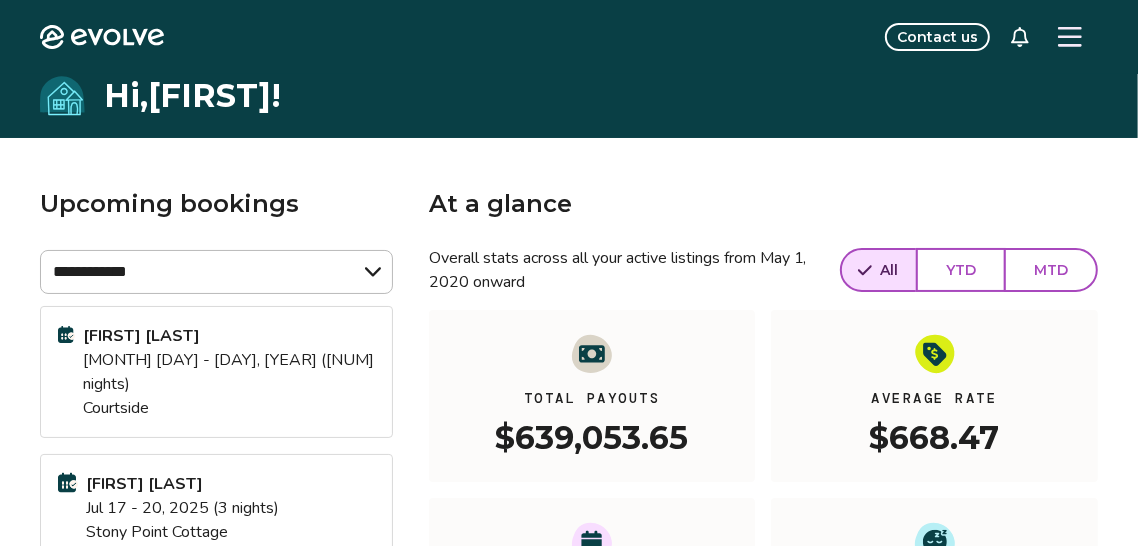click 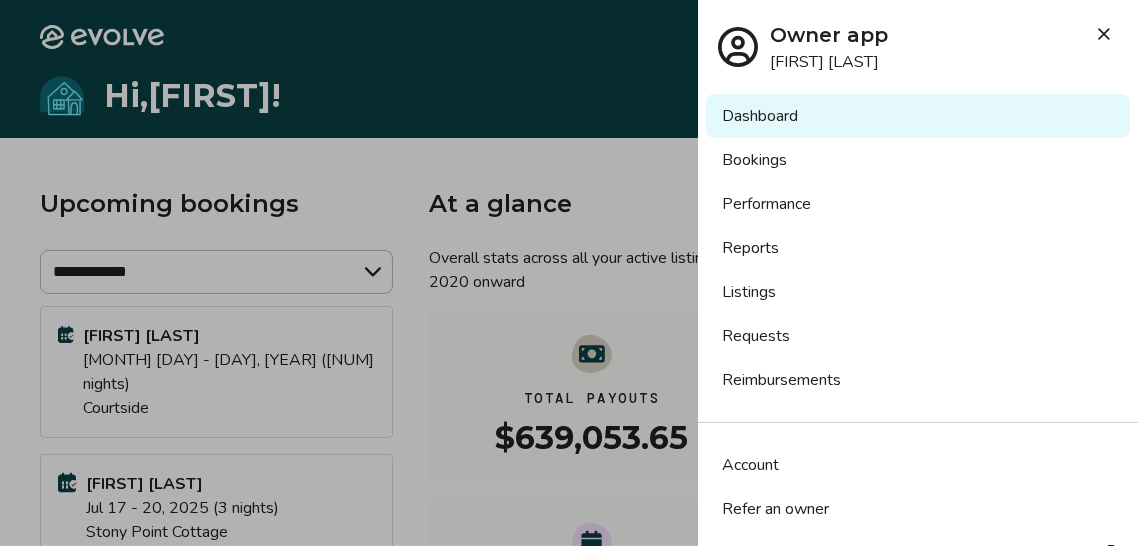 click on "Listings" at bounding box center [918, 292] 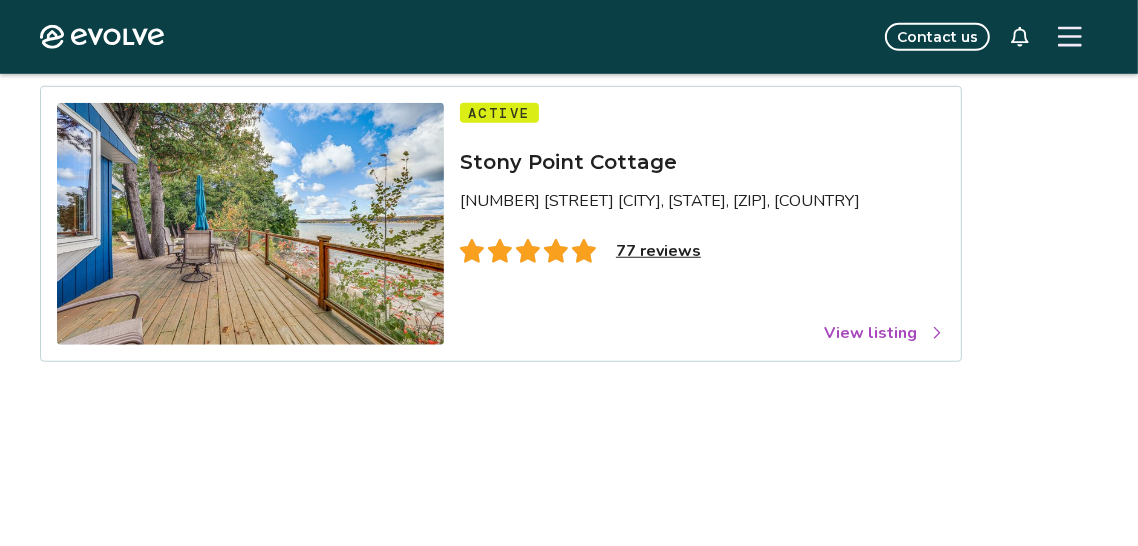 scroll, scrollTop: 1048, scrollLeft: 0, axis: vertical 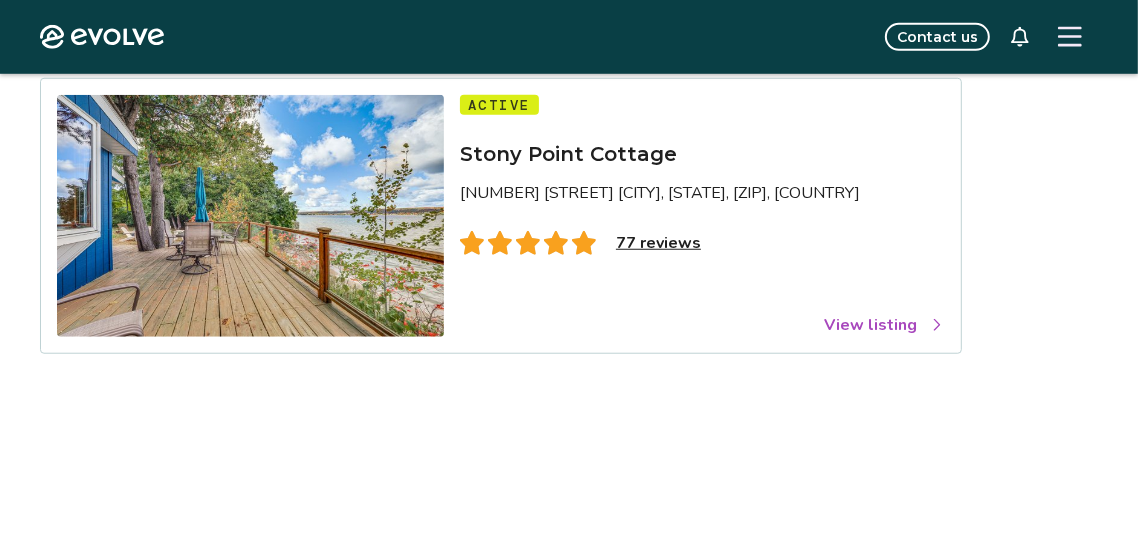 click at bounding box center [250, 216] 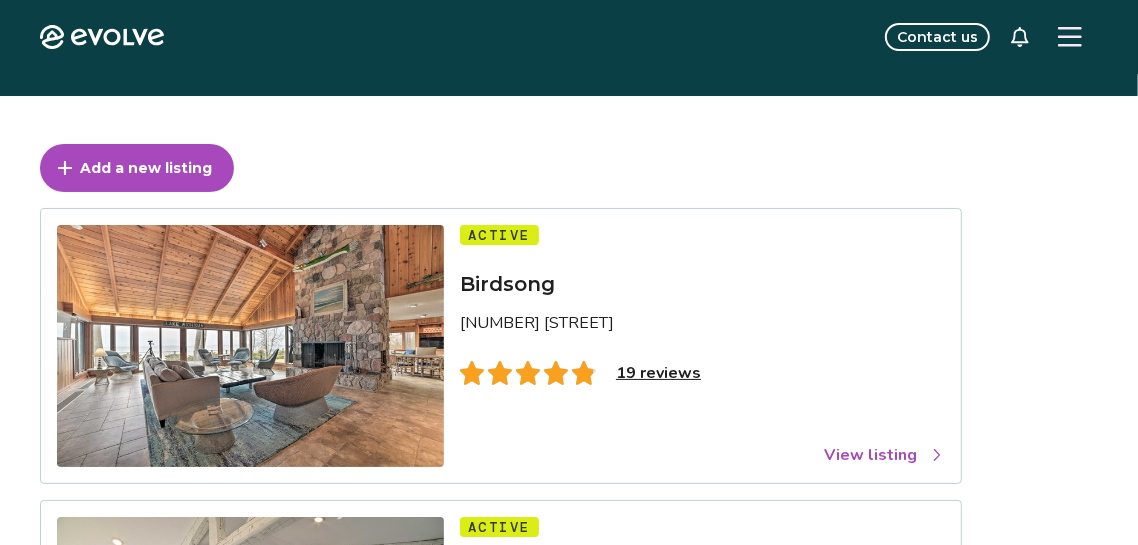scroll, scrollTop: 0, scrollLeft: 0, axis: both 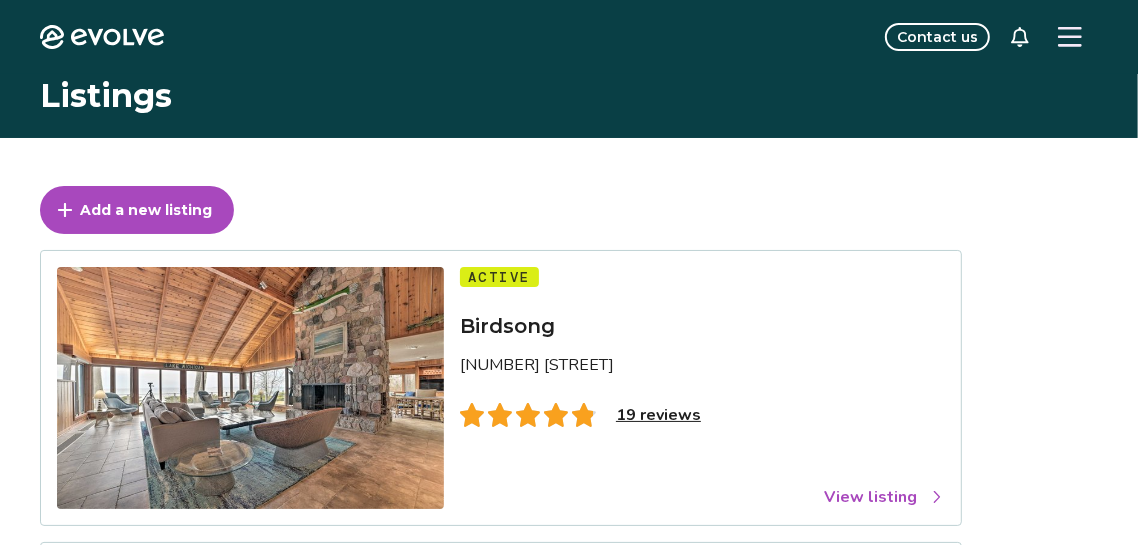 click on "Birdsong" at bounding box center [507, 326] 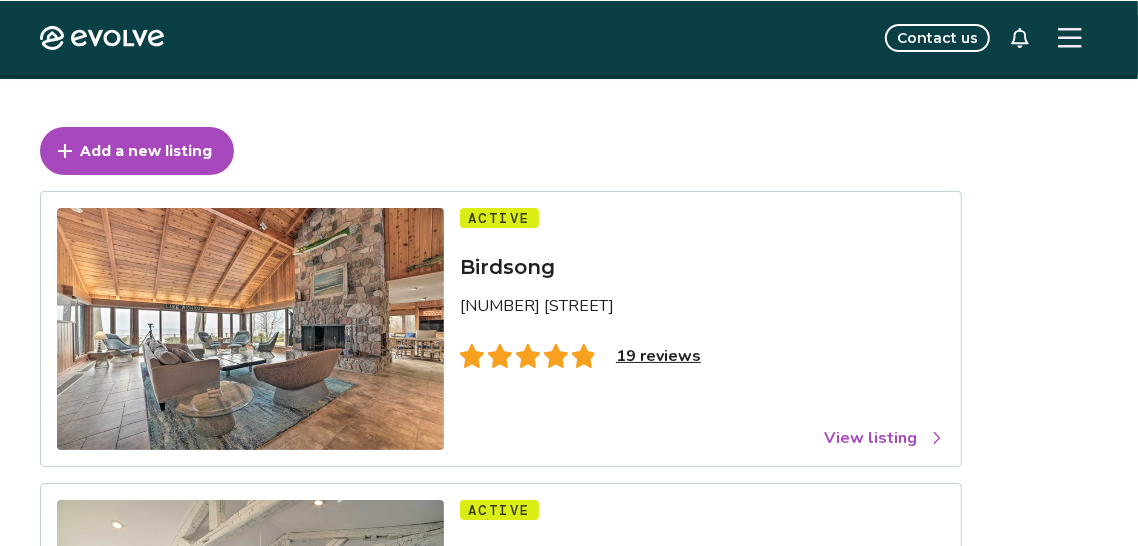scroll, scrollTop: 61, scrollLeft: 0, axis: vertical 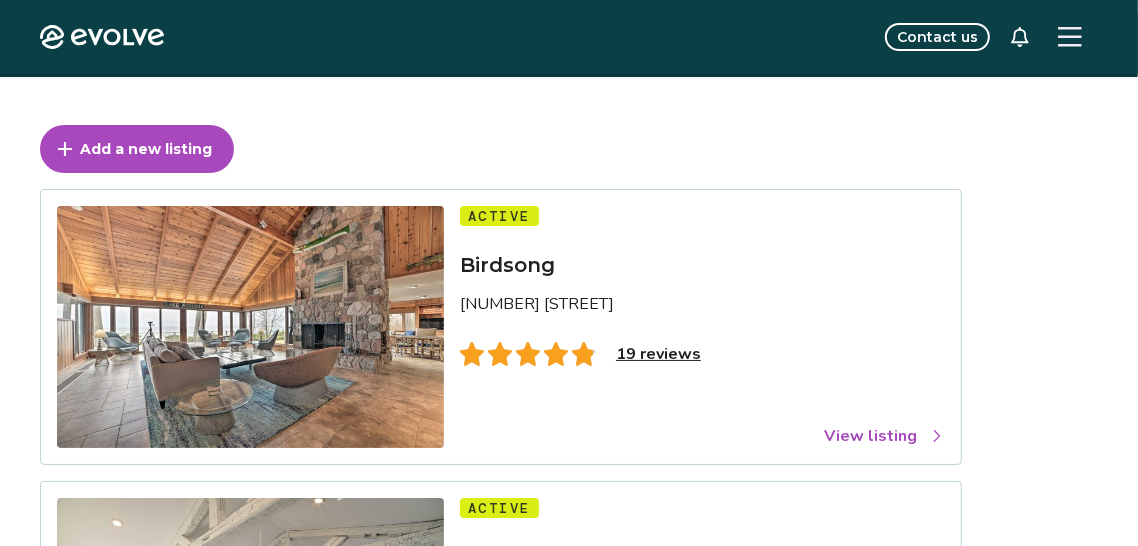 click on "View listing" at bounding box center (884, 436) 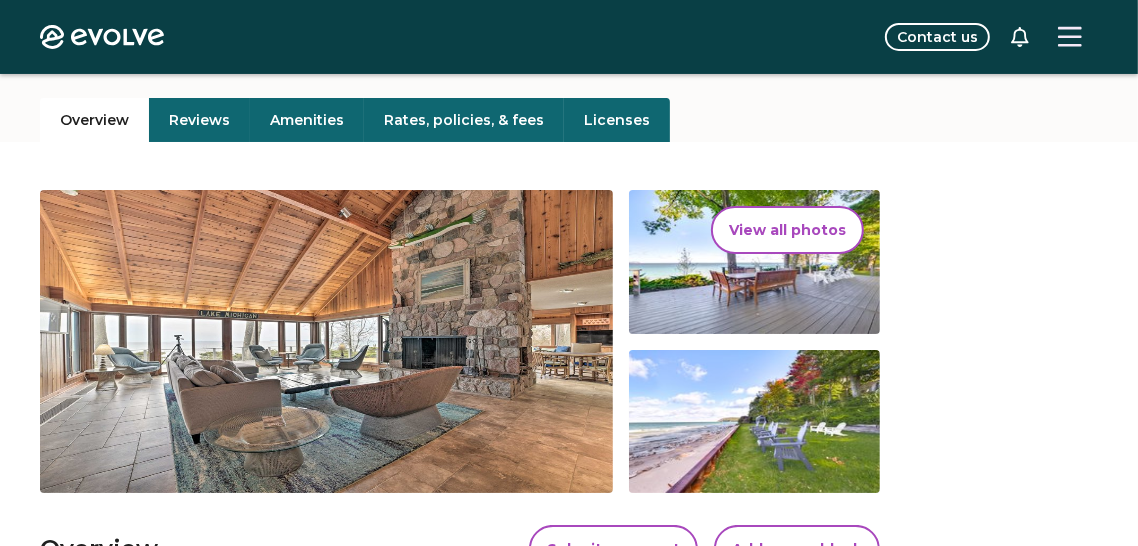 scroll, scrollTop: 204, scrollLeft: 0, axis: vertical 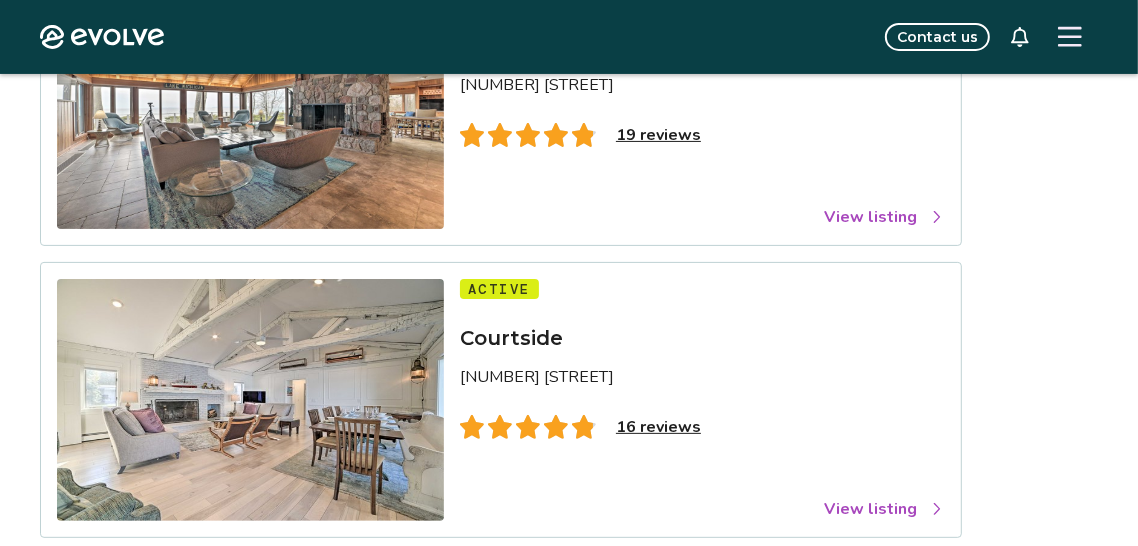 click on "View listing" at bounding box center (884, 509) 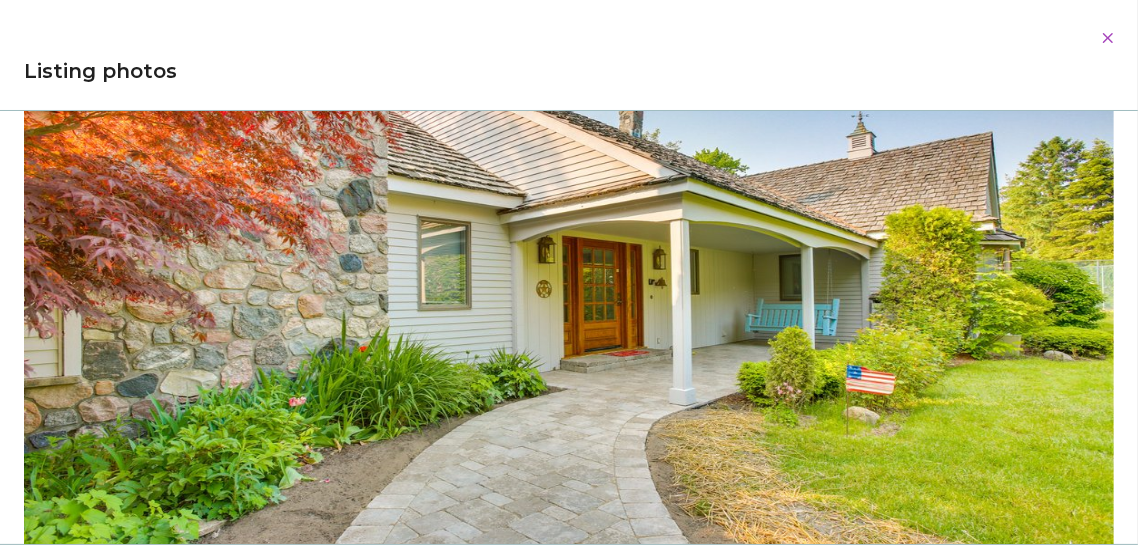 scroll, scrollTop: 26152, scrollLeft: 0, axis: vertical 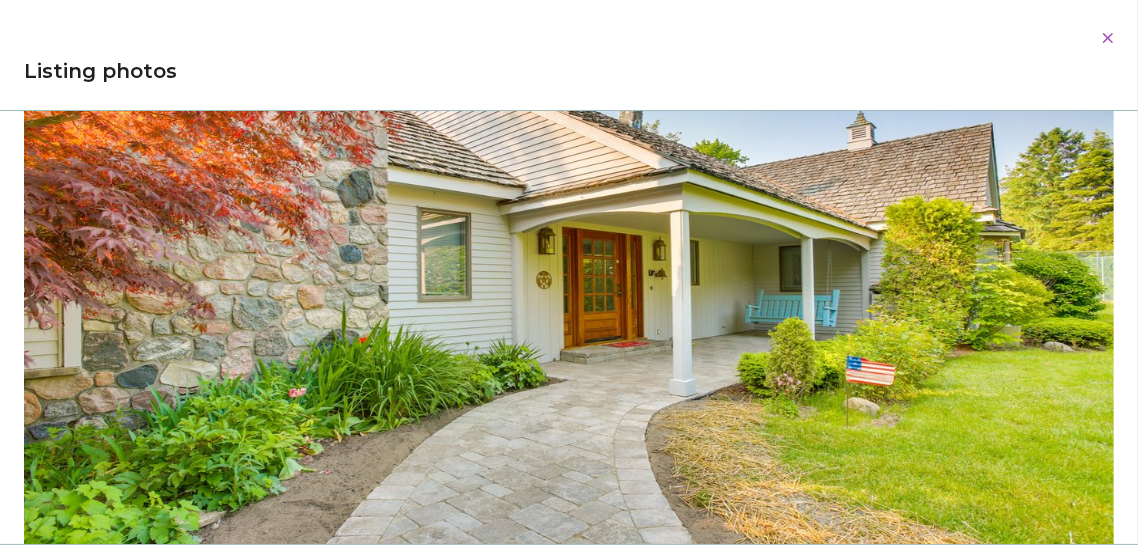click at bounding box center (569, 289) 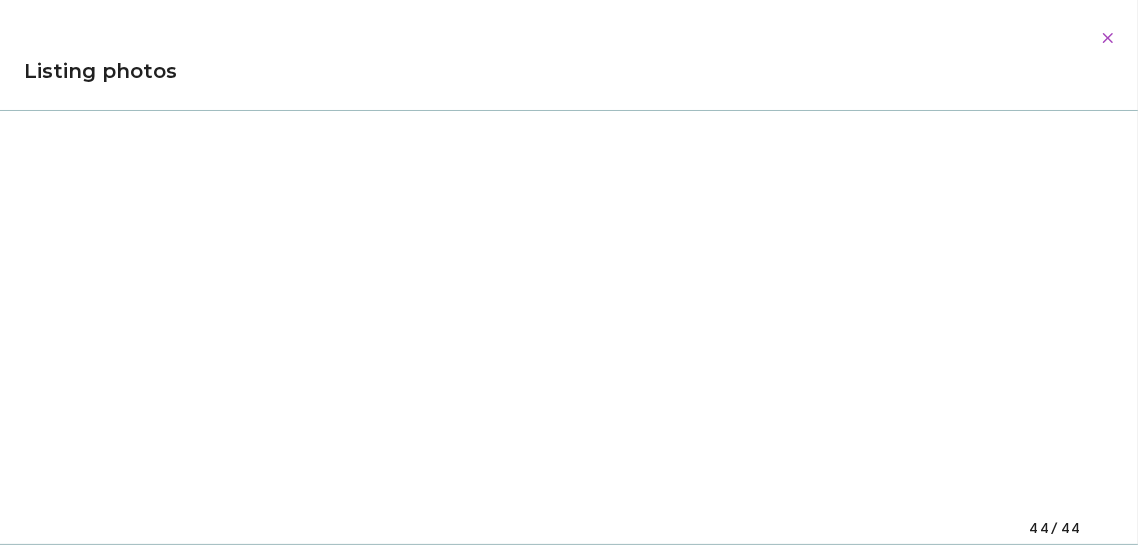 scroll, scrollTop: 28191, scrollLeft: 0, axis: vertical 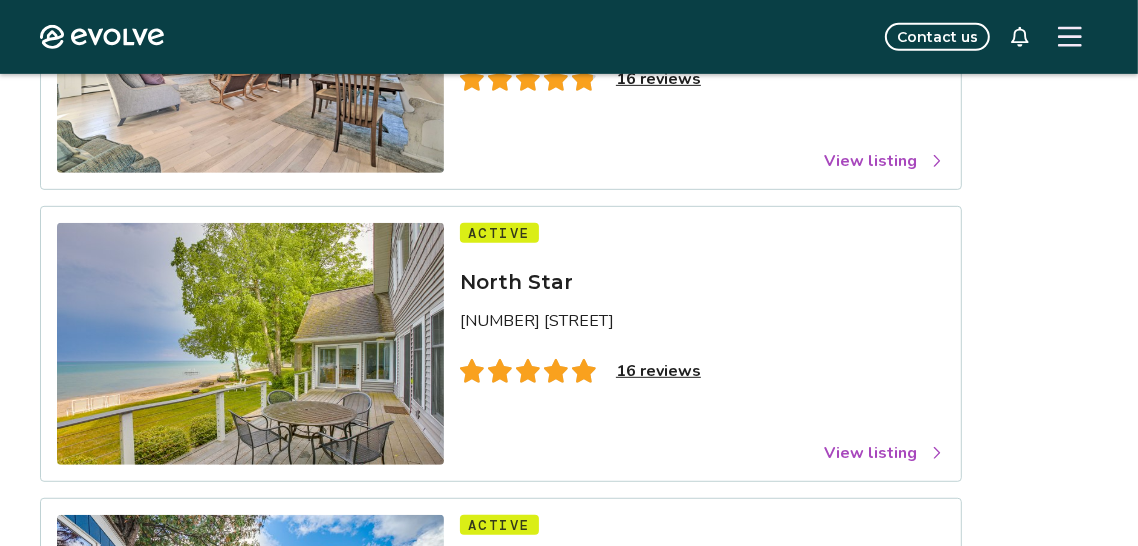 click on "View listing" at bounding box center (884, 453) 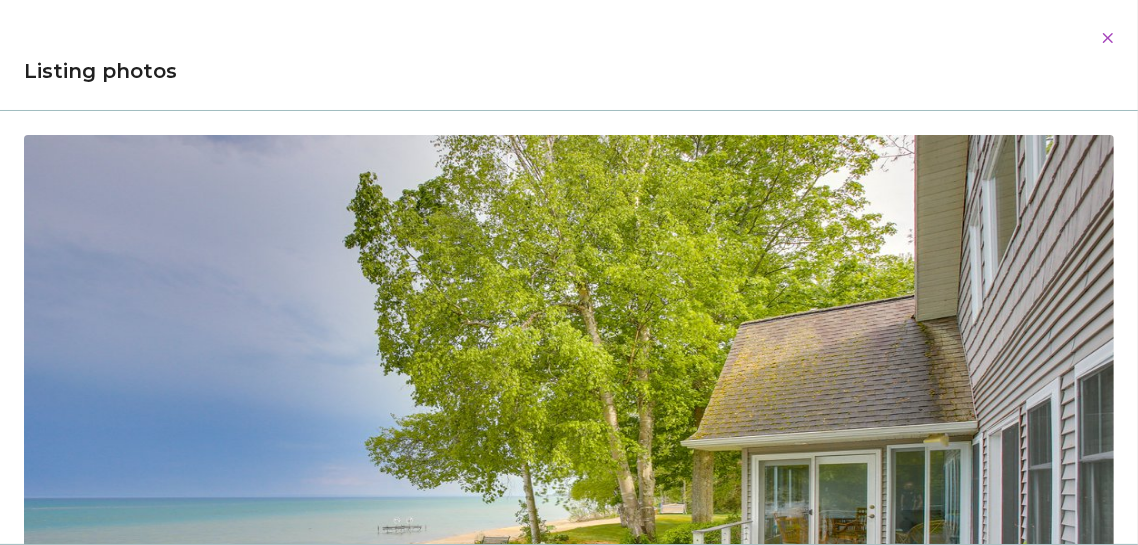 scroll, scrollTop: 409, scrollLeft: 0, axis: vertical 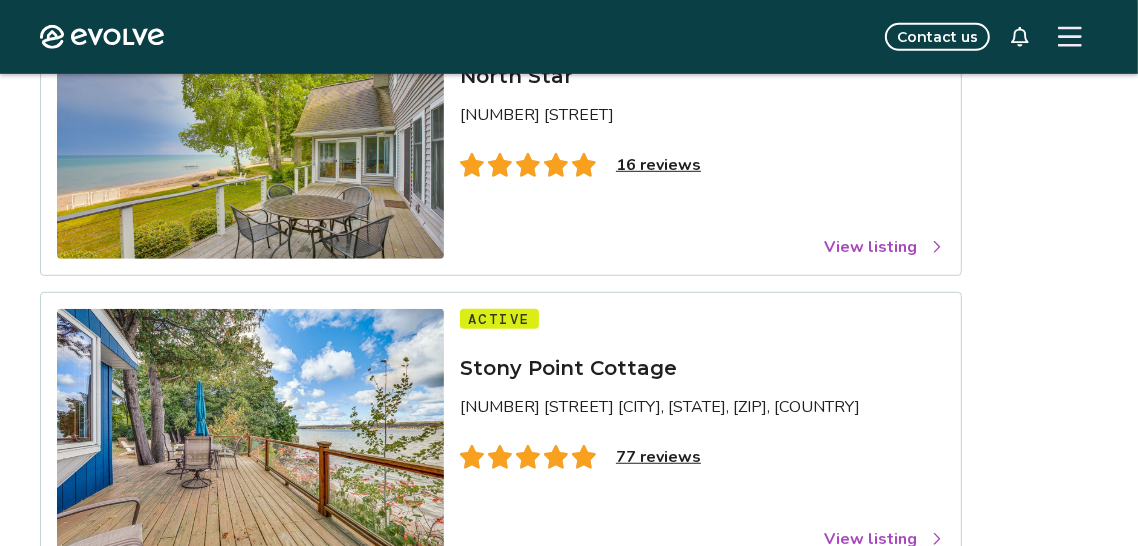 click on "View listing" at bounding box center [884, 539] 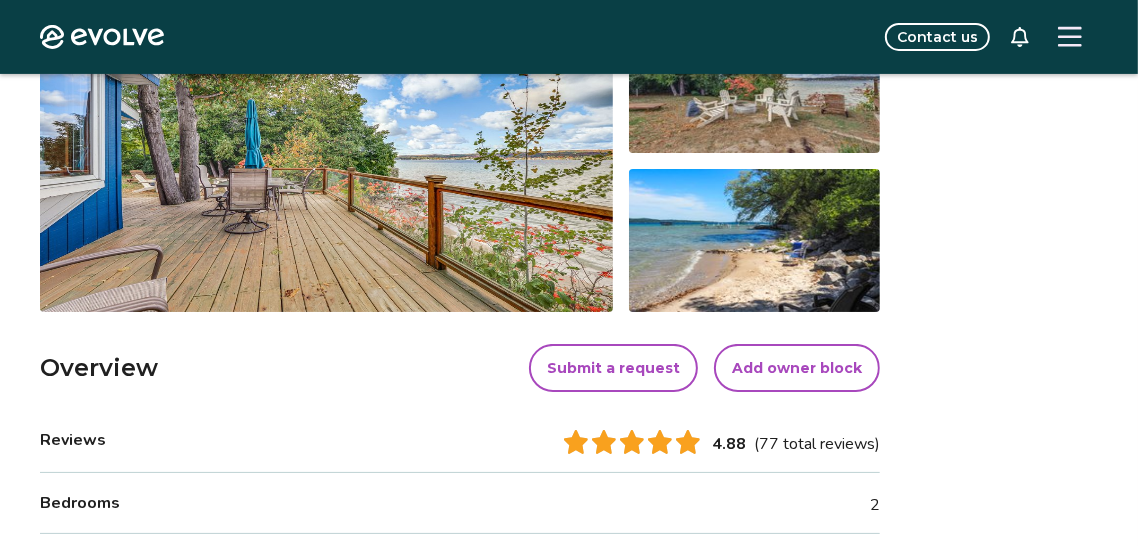 scroll, scrollTop: 380, scrollLeft: 0, axis: vertical 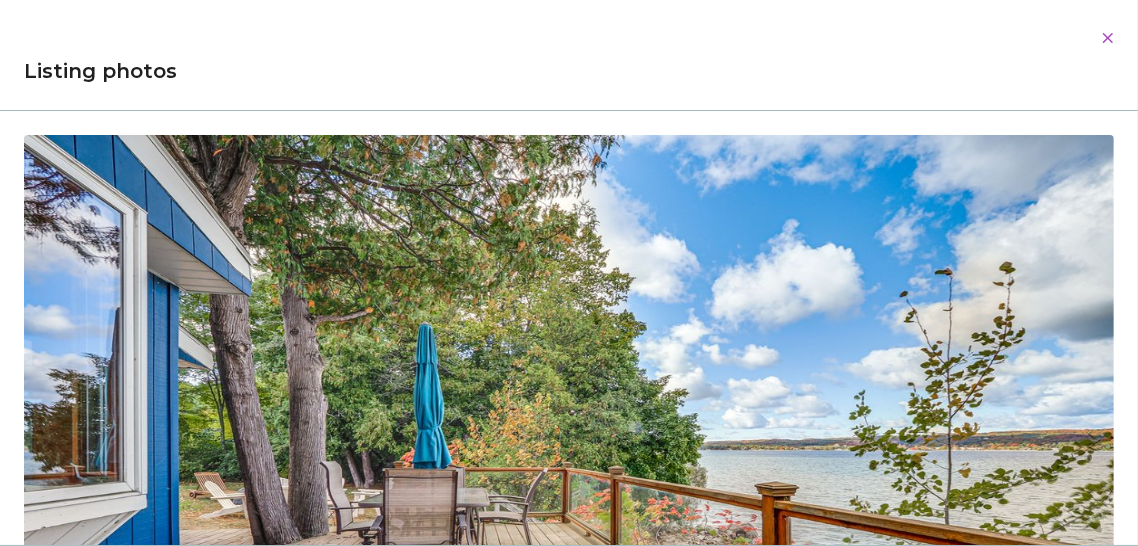 click at bounding box center [569, 452] 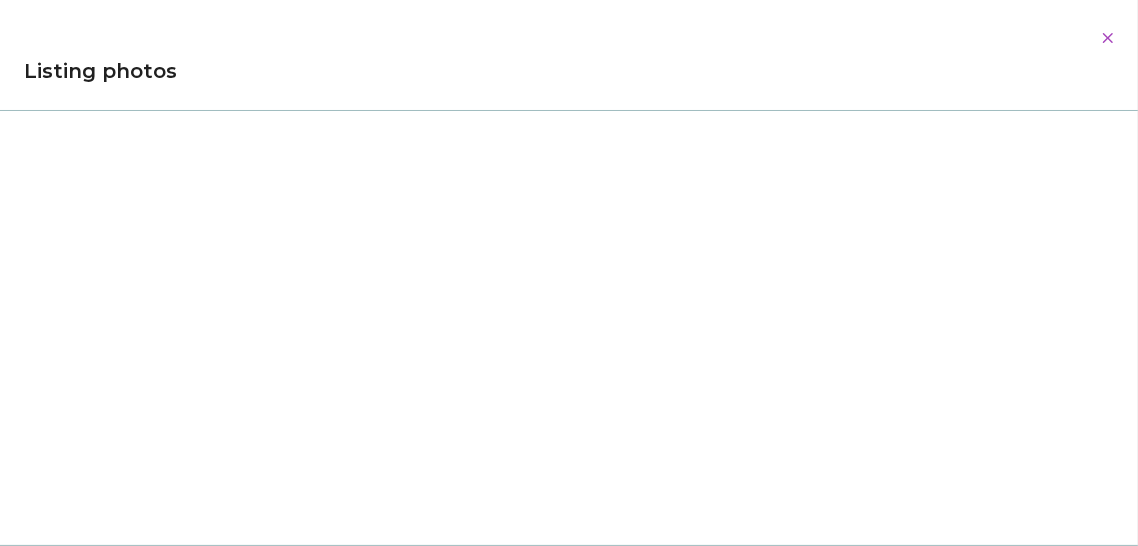 scroll, scrollTop: 19648, scrollLeft: 0, axis: vertical 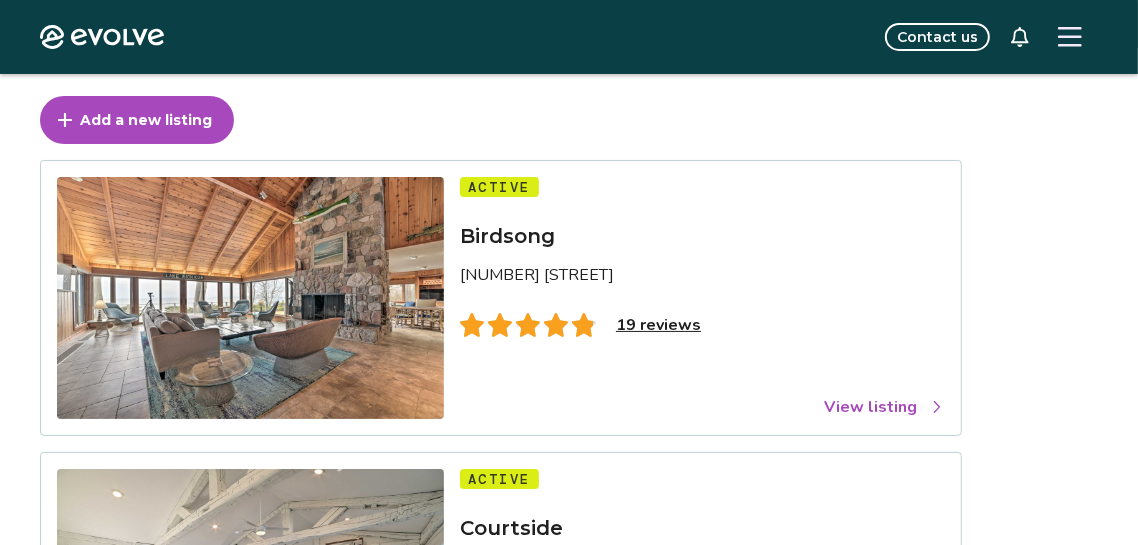 click 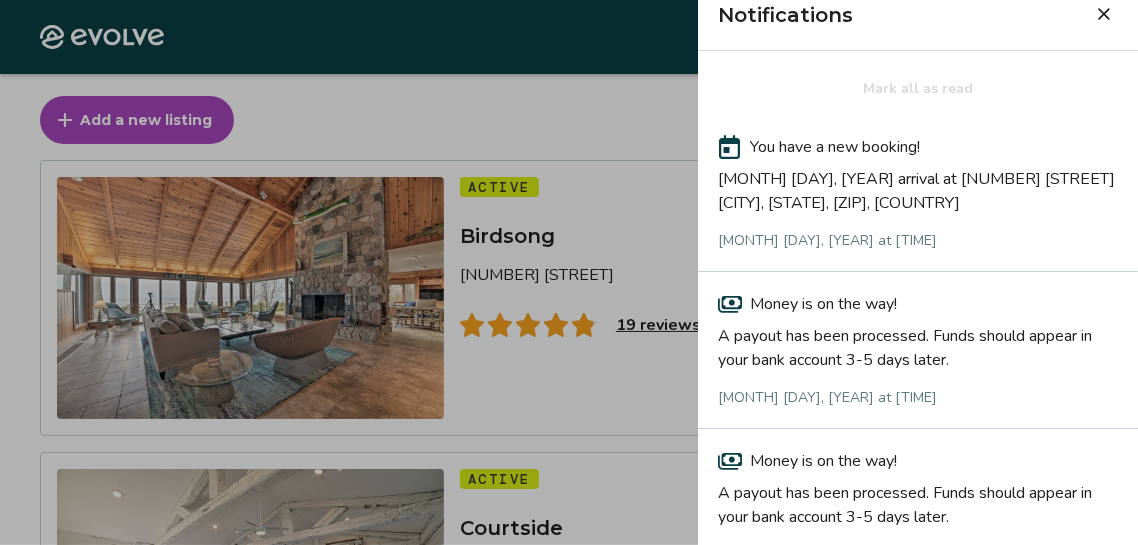 scroll, scrollTop: 20, scrollLeft: 0, axis: vertical 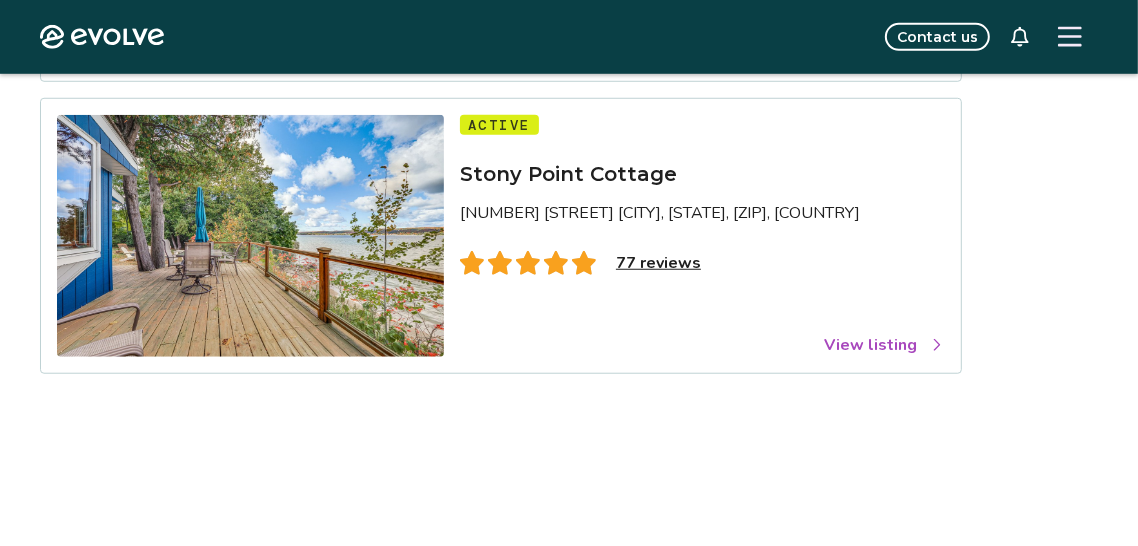 click on "77 reviews" at bounding box center (658, 263) 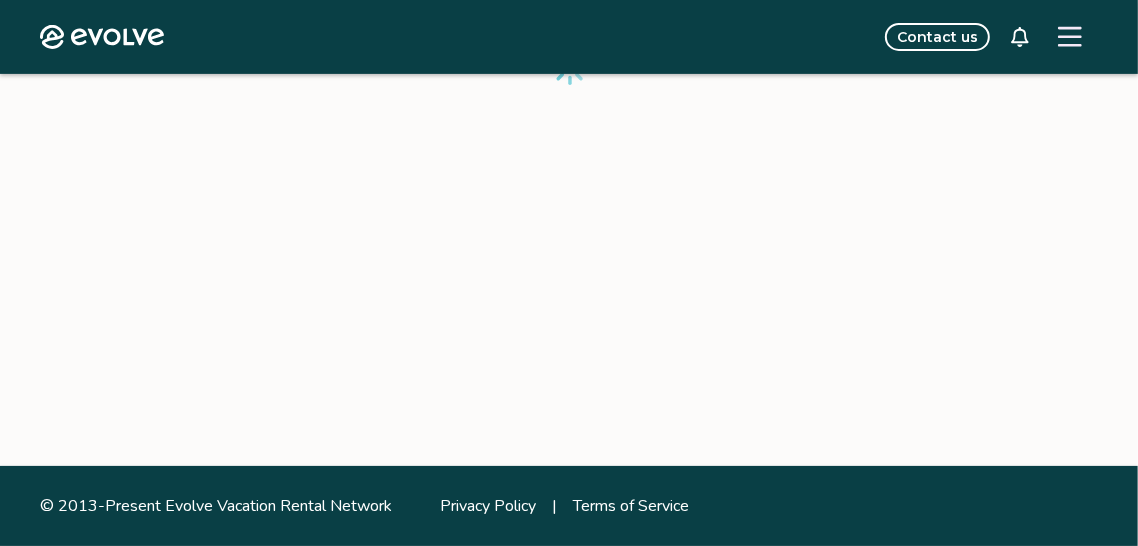 scroll, scrollTop: 394, scrollLeft: 0, axis: vertical 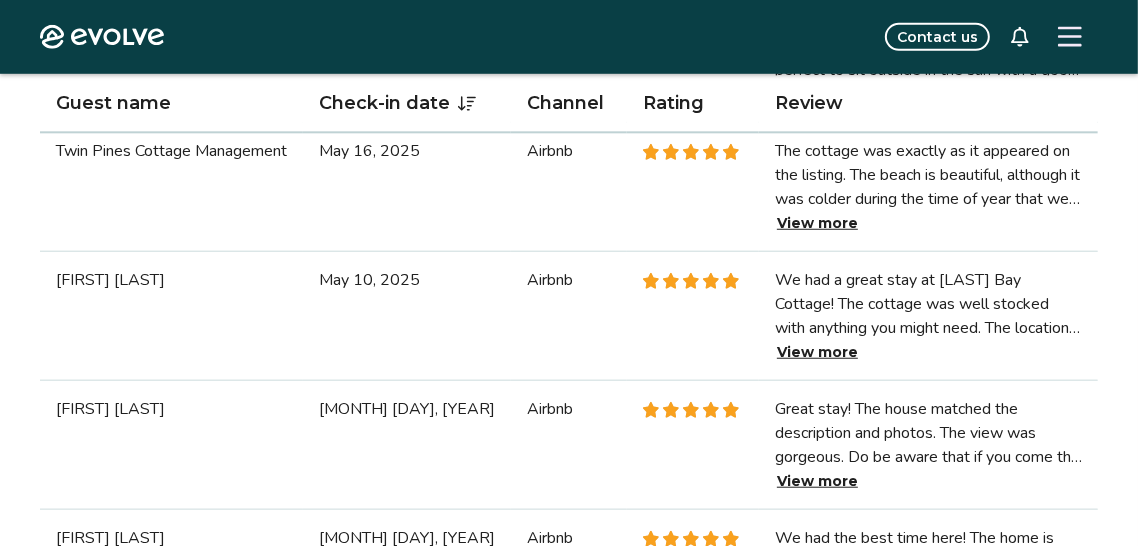 click on "Twin Pines Cottage Management" at bounding box center (171, 187) 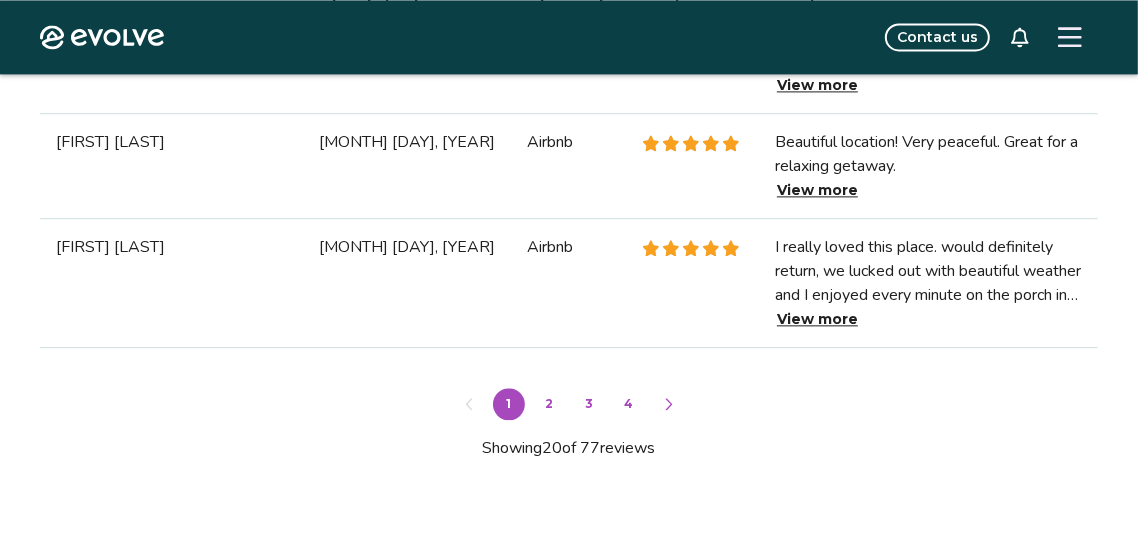 scroll, scrollTop: 3019, scrollLeft: 0, axis: vertical 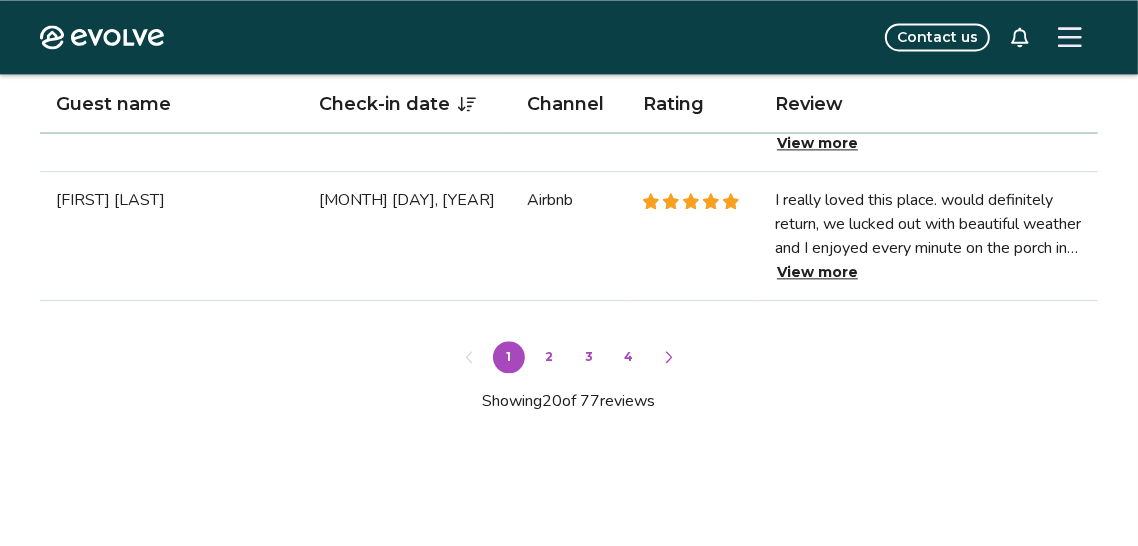 click on "2" at bounding box center [549, 357] 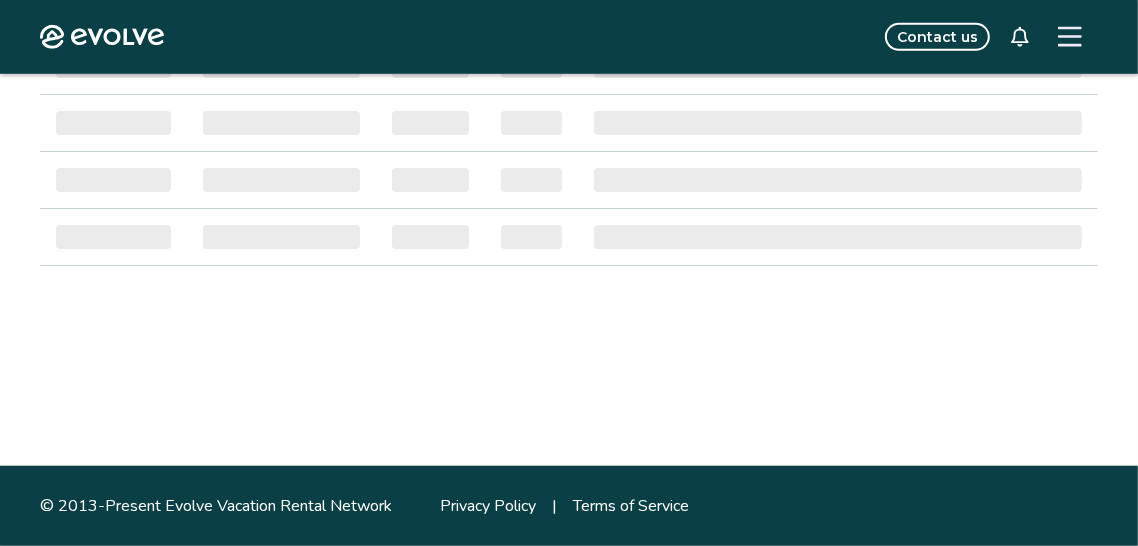 scroll, scrollTop: 944, scrollLeft: 0, axis: vertical 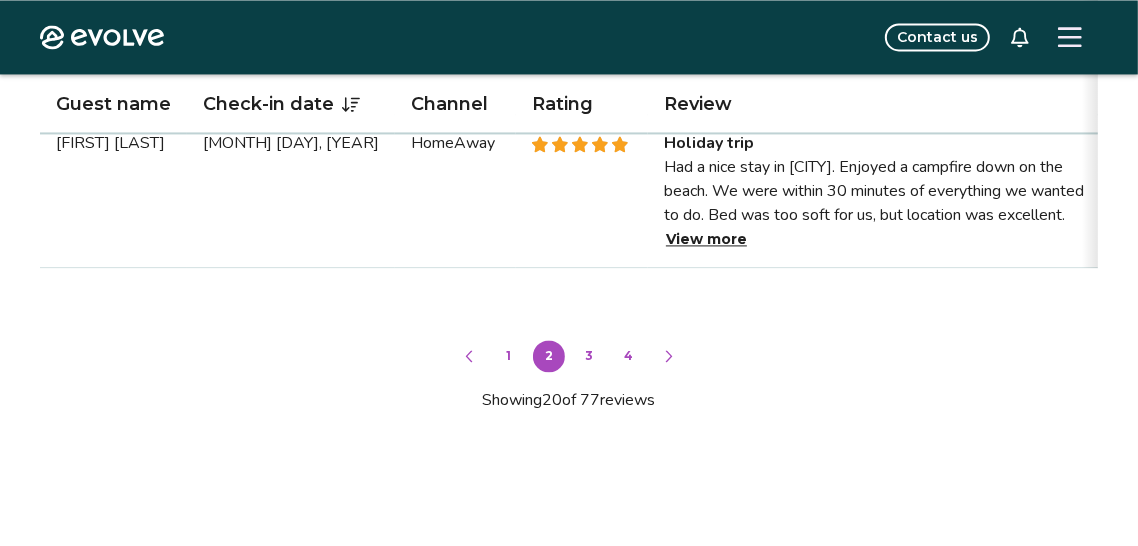 click on "3" at bounding box center (589, 356) 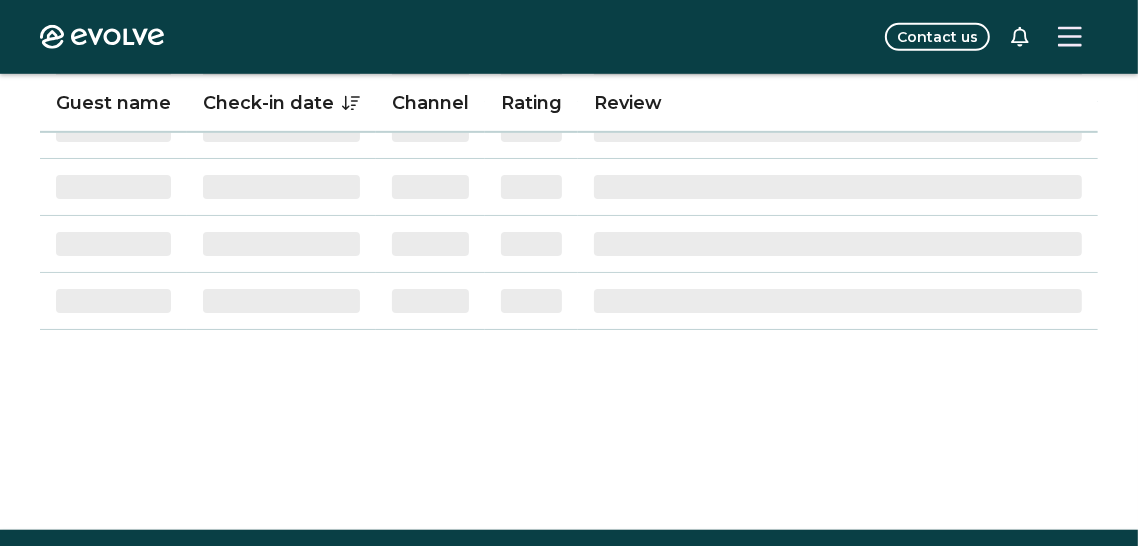scroll, scrollTop: 944, scrollLeft: 0, axis: vertical 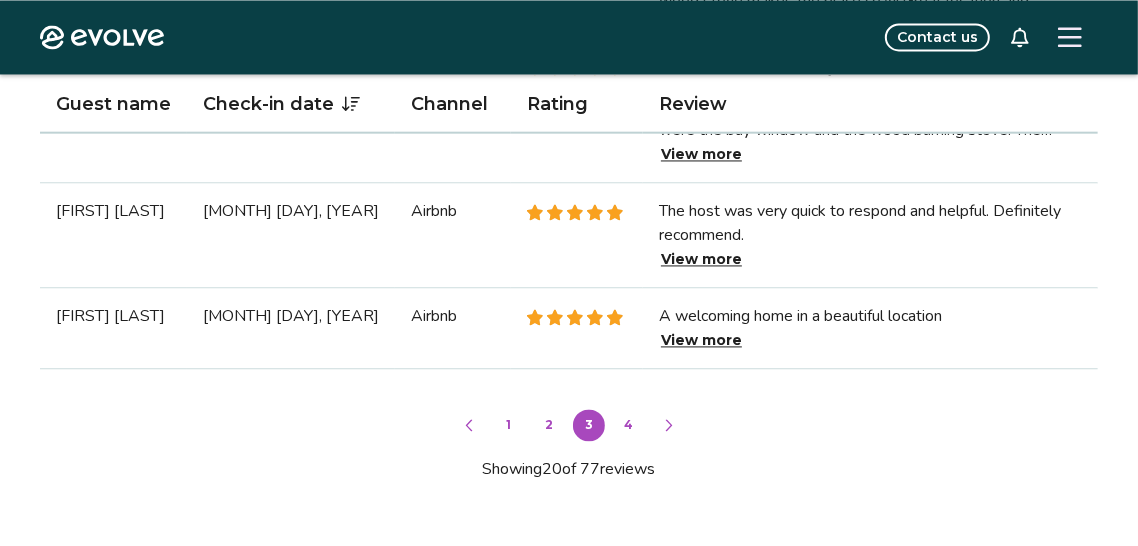 click on "4" at bounding box center (629, 425) 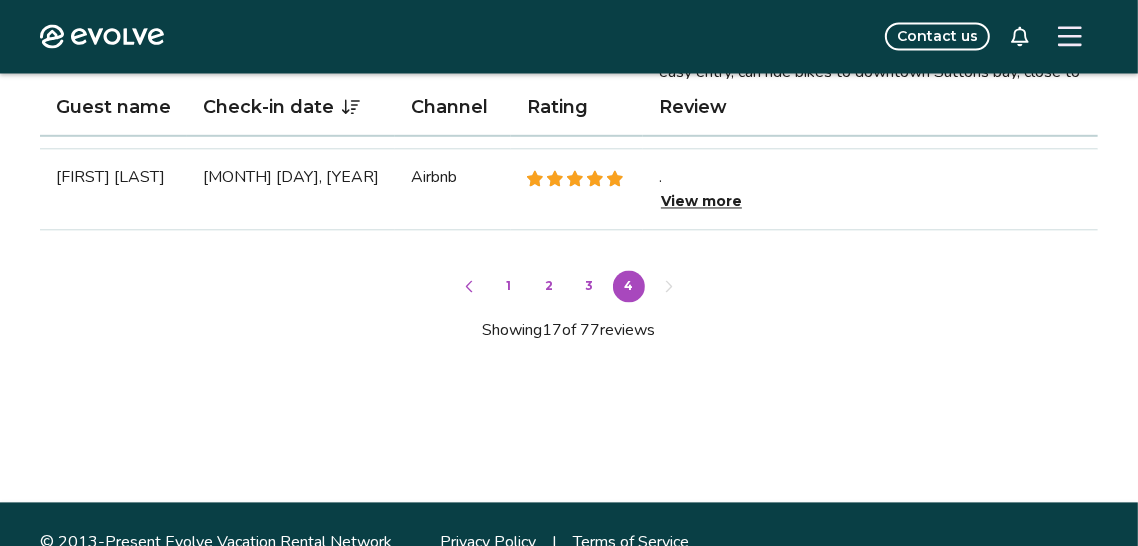 scroll, scrollTop: 2562, scrollLeft: 0, axis: vertical 